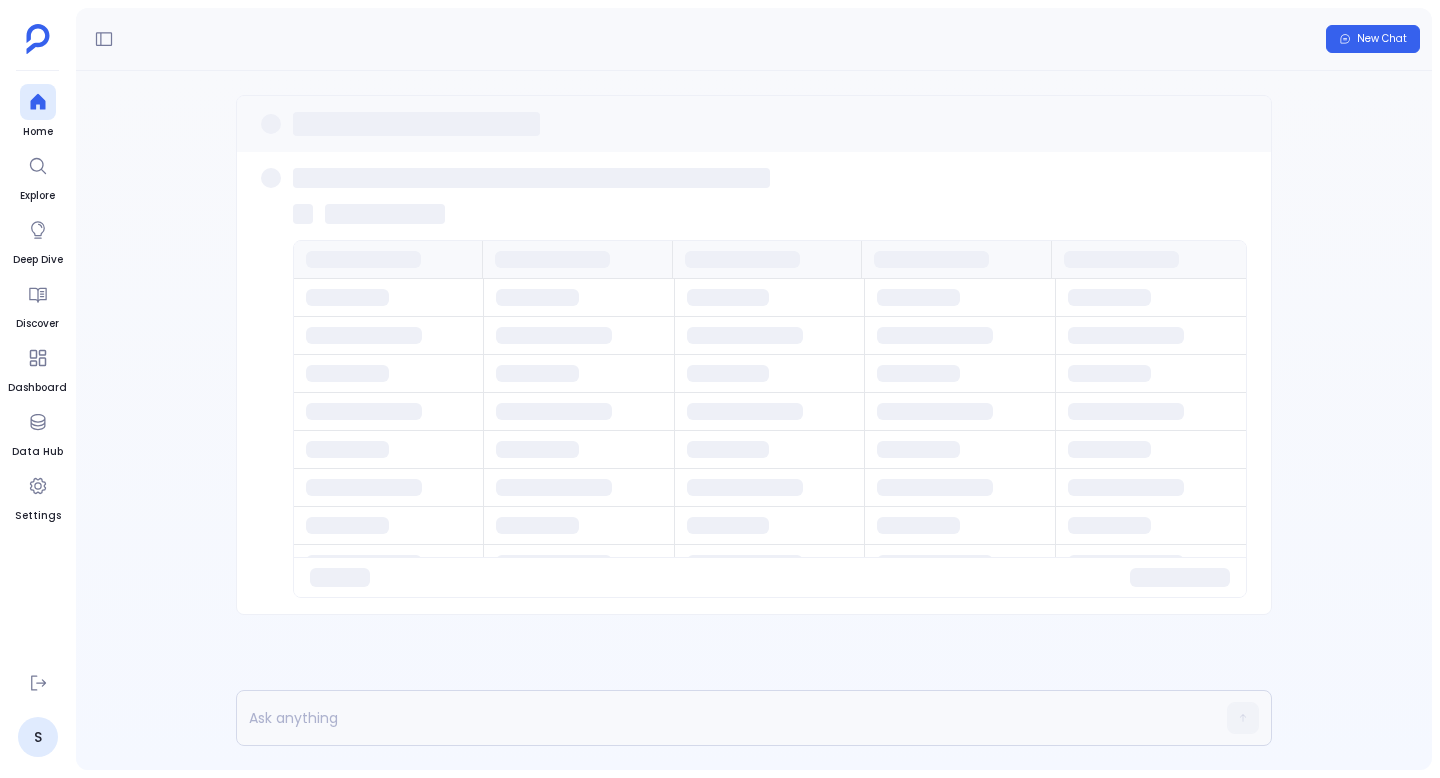 scroll, scrollTop: 0, scrollLeft: 0, axis: both 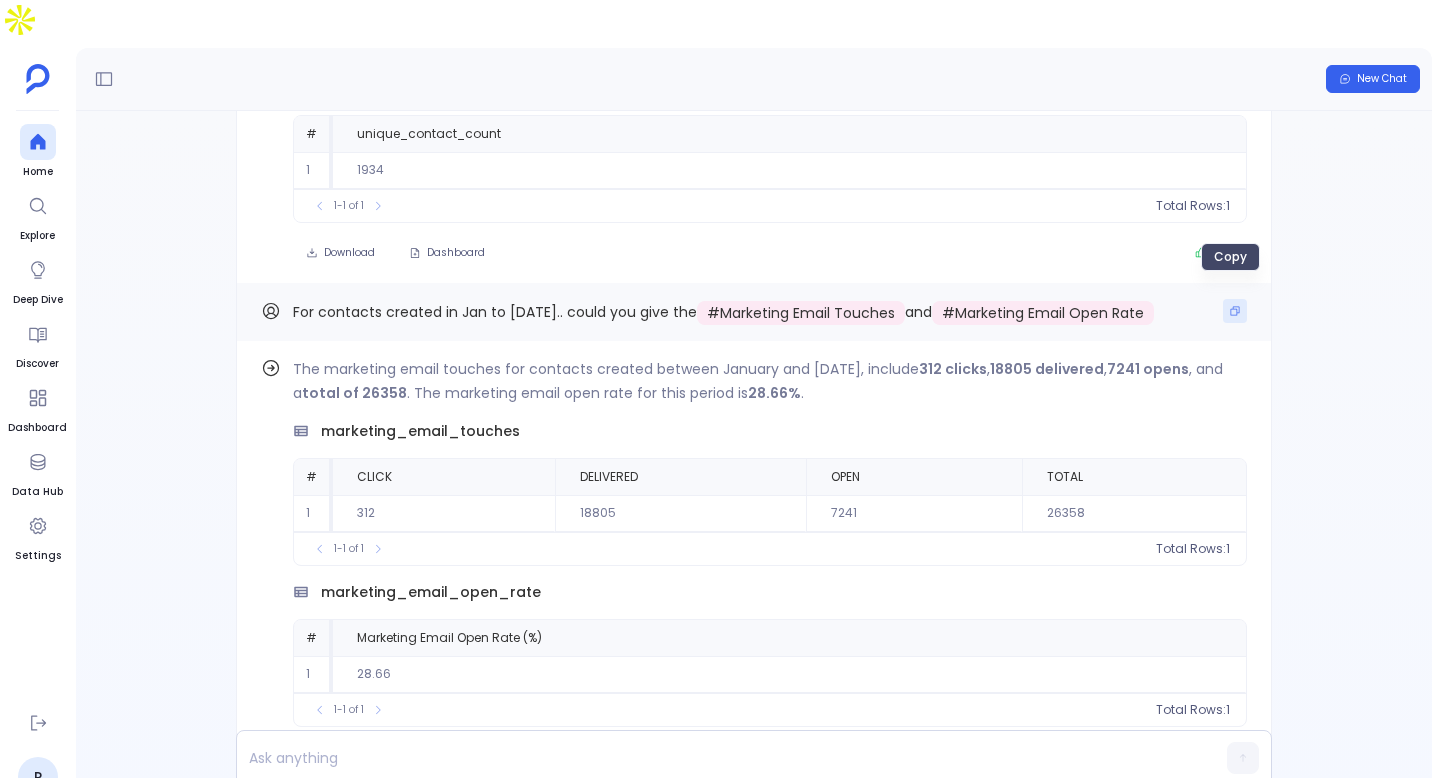 click at bounding box center [1235, 311] 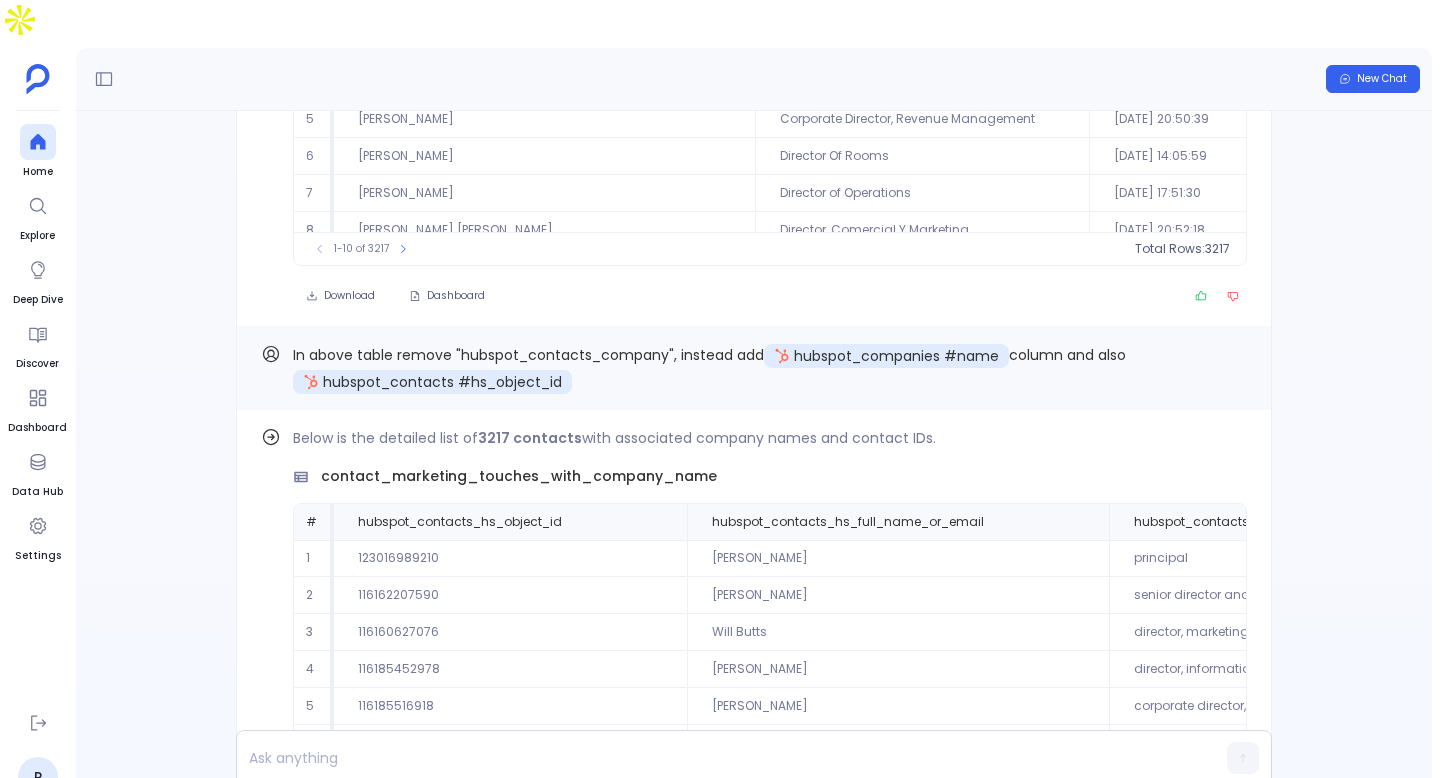 scroll, scrollTop: 0, scrollLeft: 0, axis: both 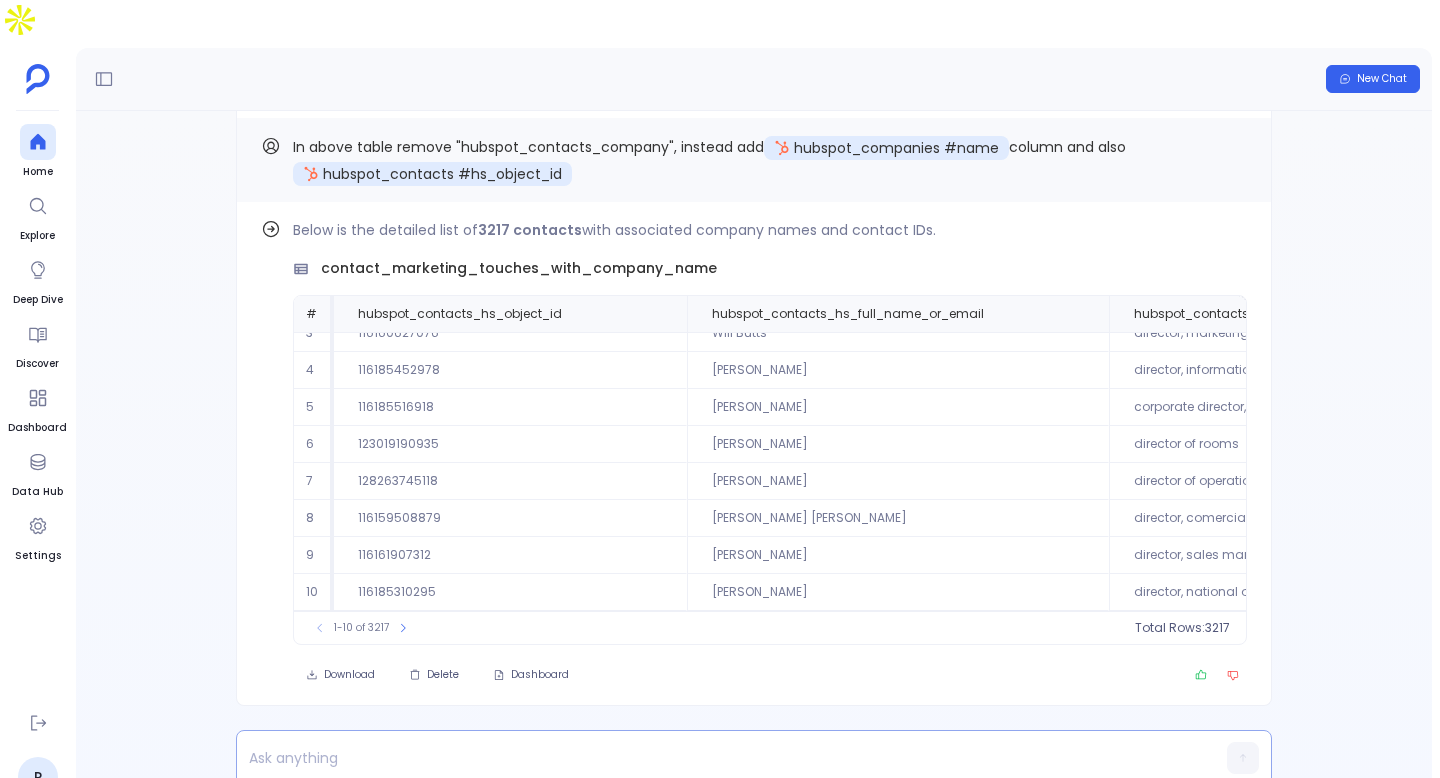 click at bounding box center [715, 758] 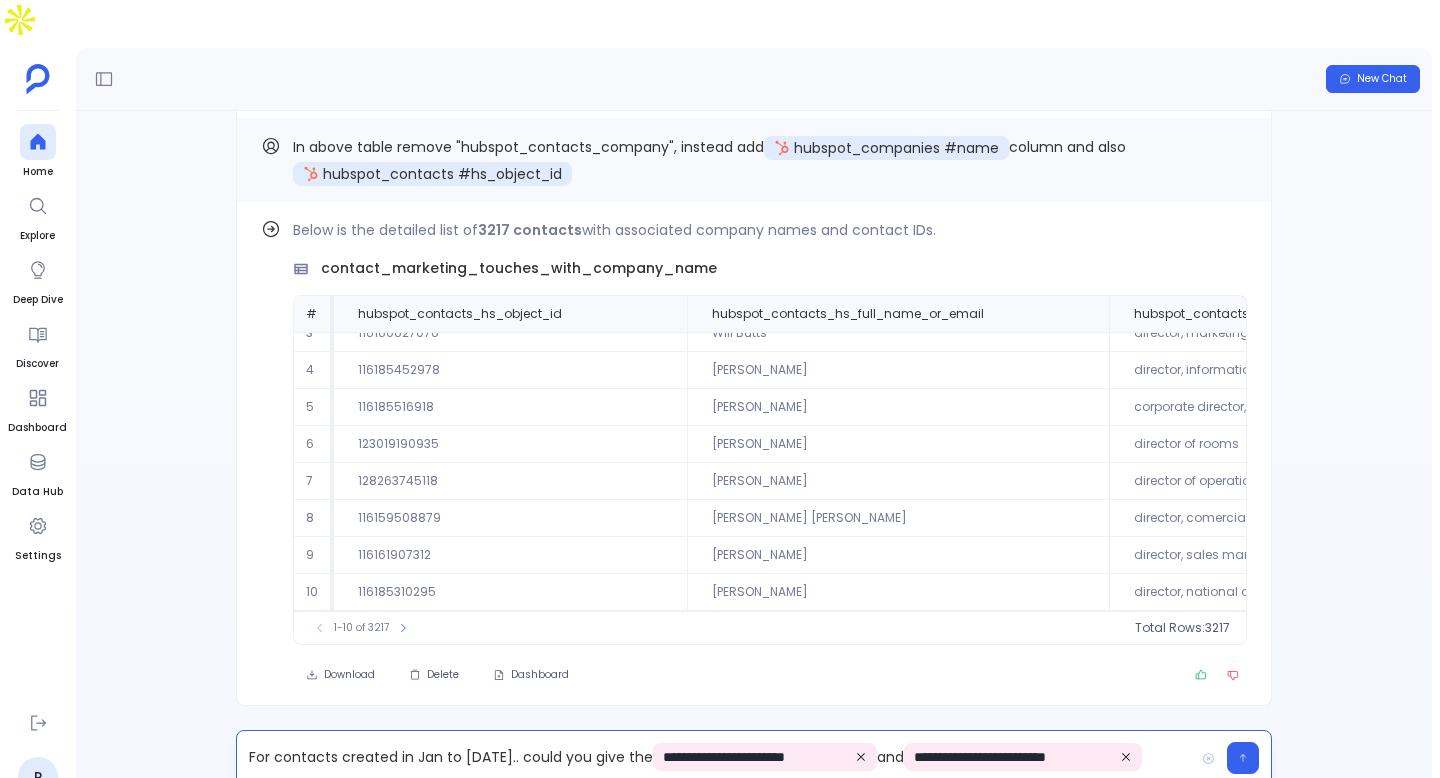 click on "**********" at bounding box center (715, 758) 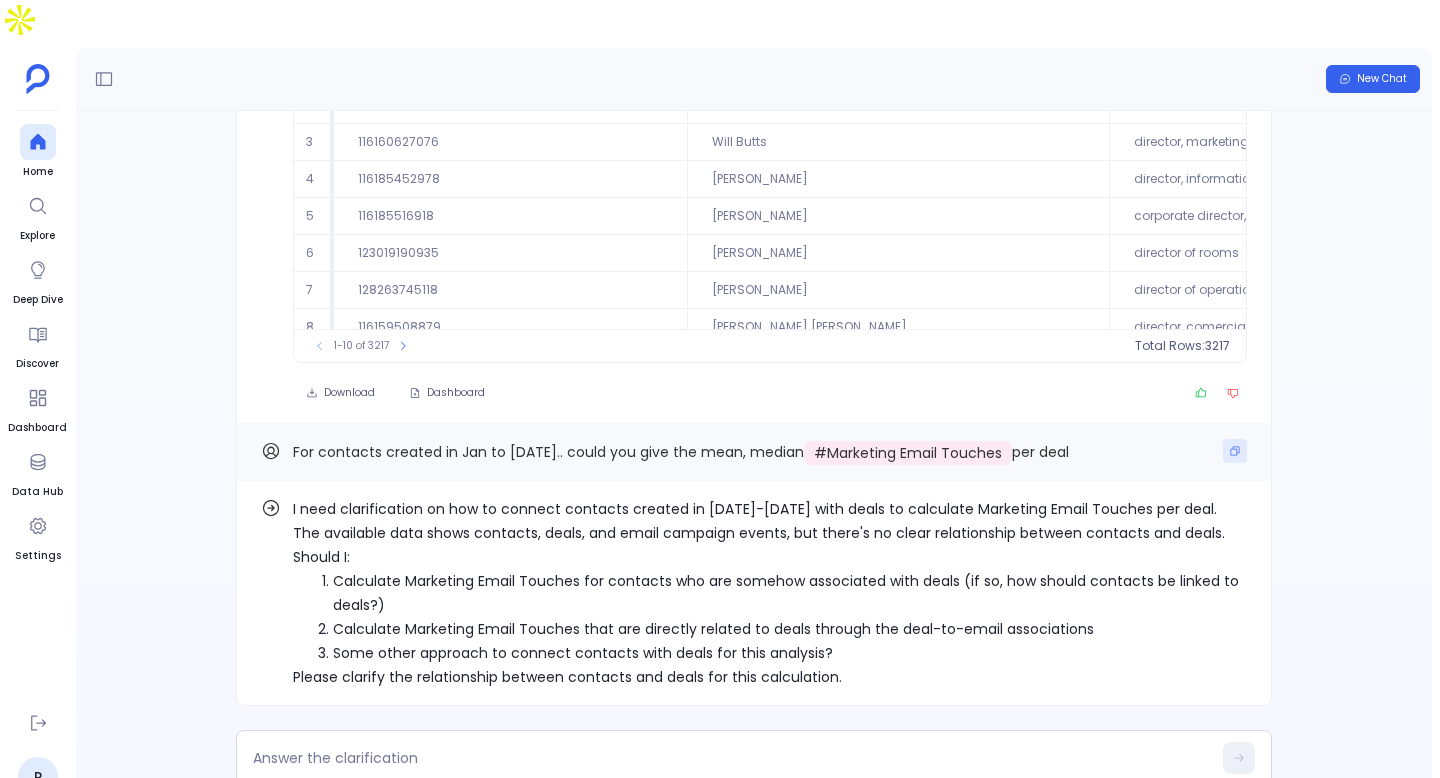 click 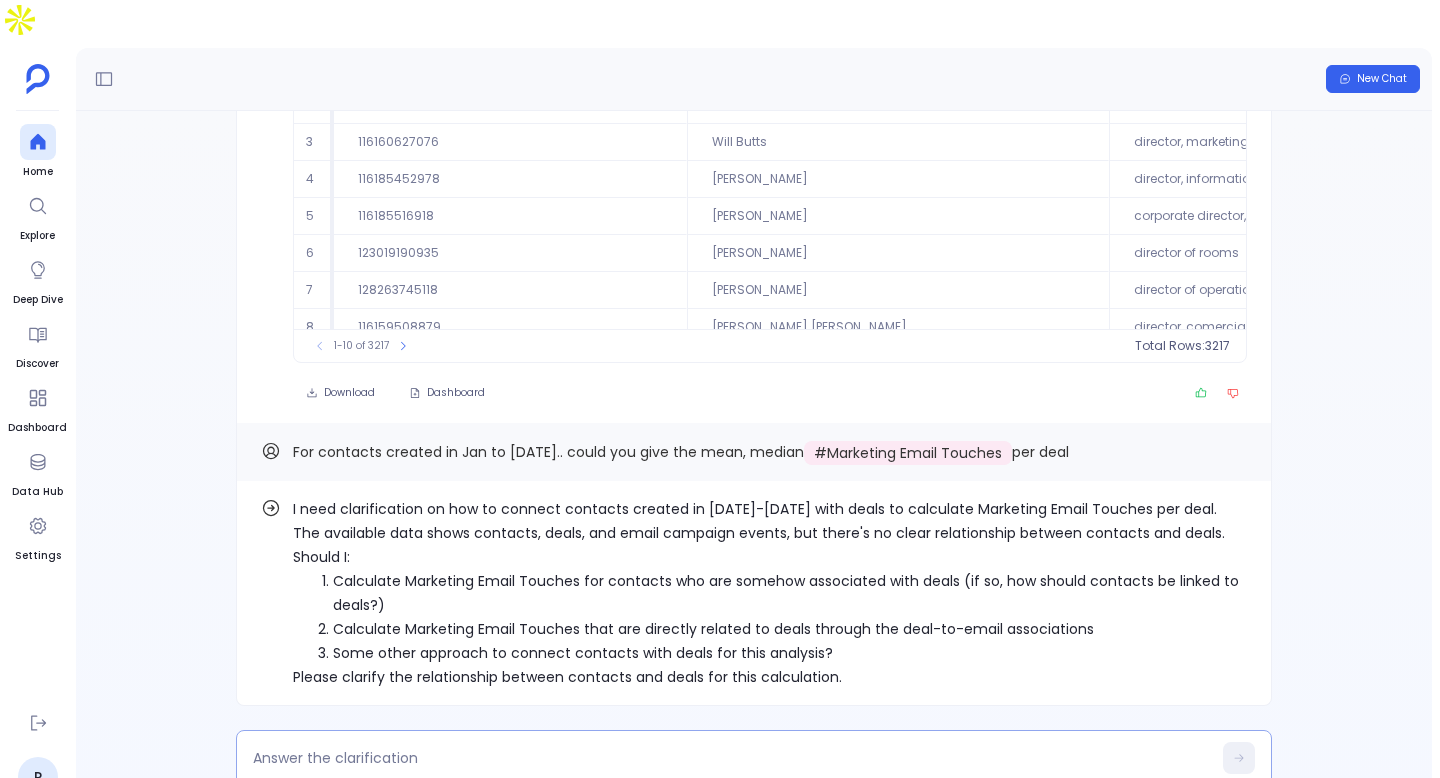 click at bounding box center (732, 758) 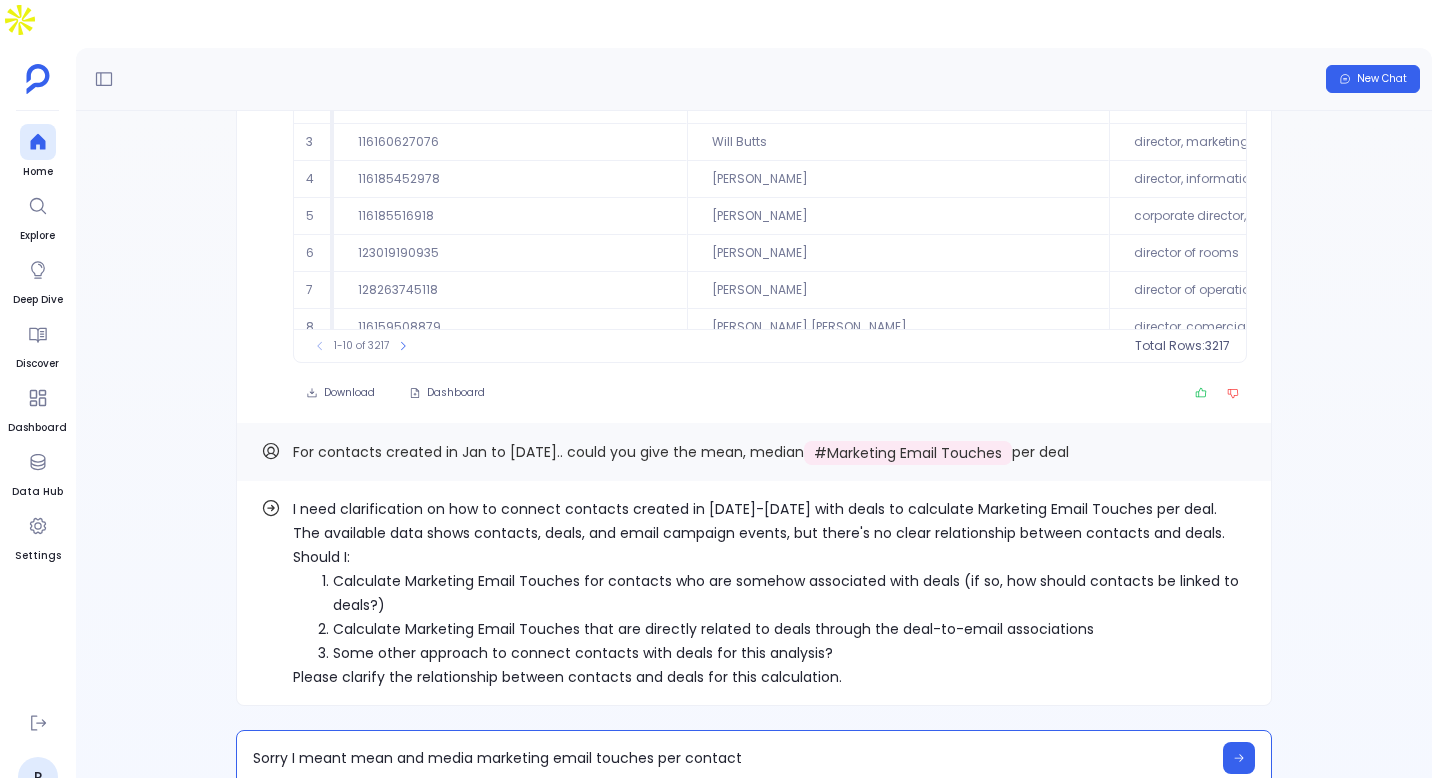type on "Sorry I meant mean and median marketing email touches per contact" 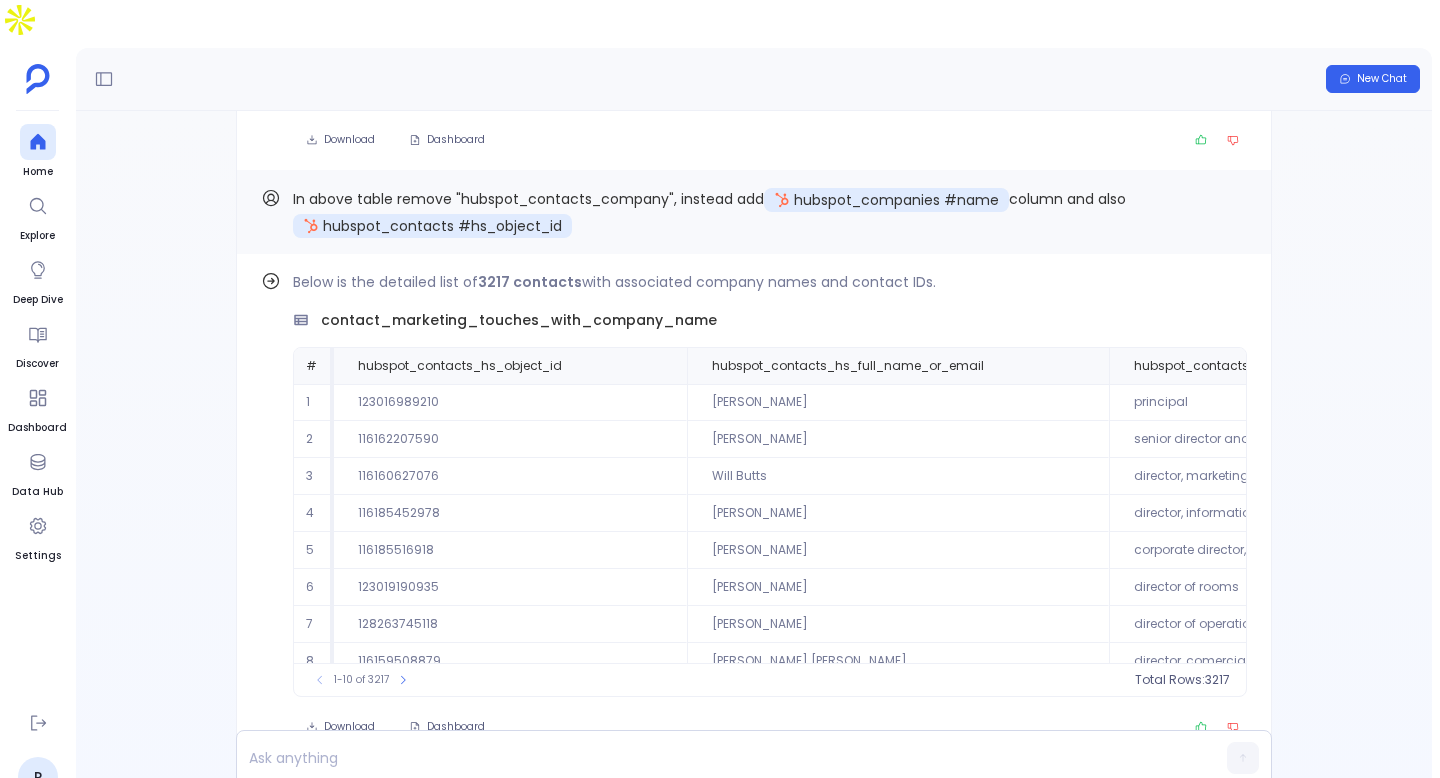 scroll, scrollTop: -450, scrollLeft: 0, axis: vertical 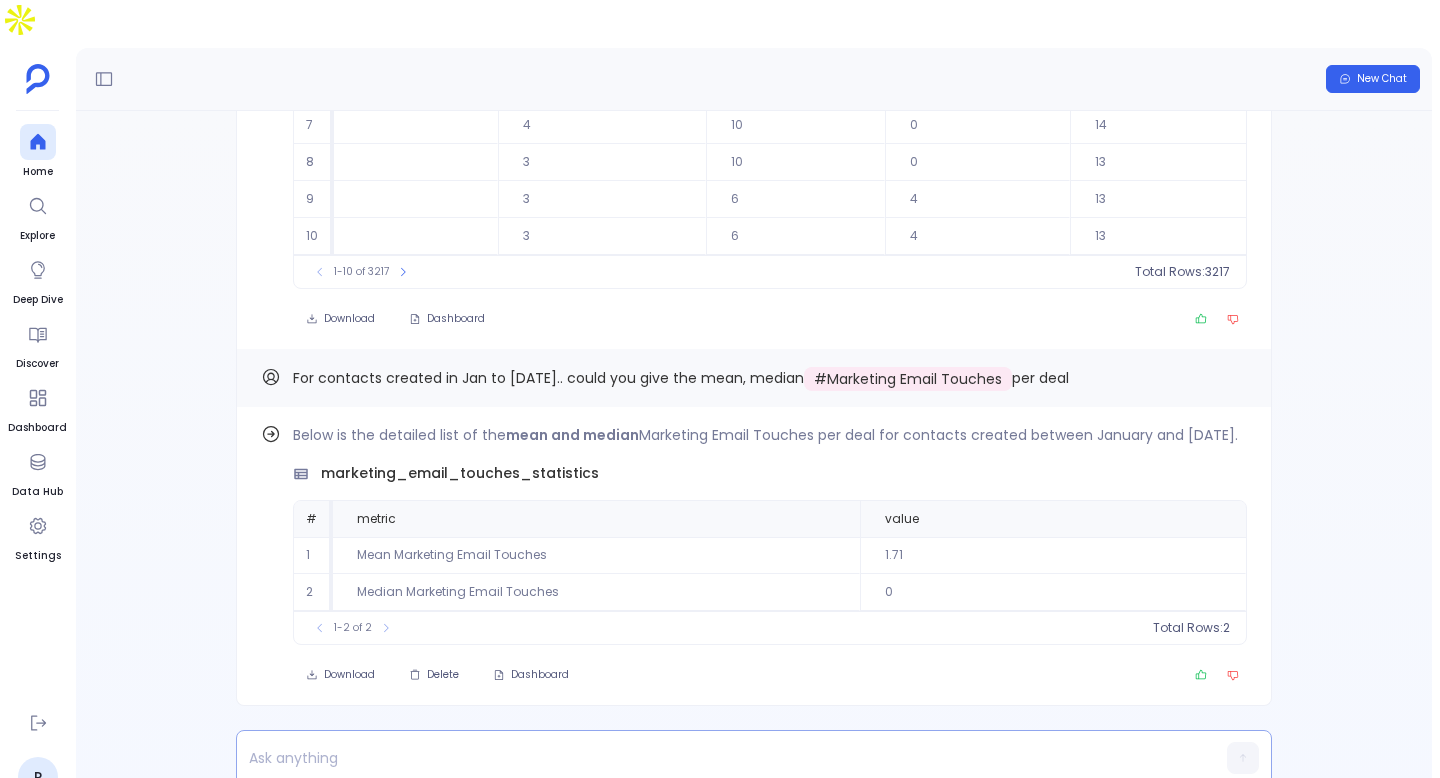 click at bounding box center (715, 758) 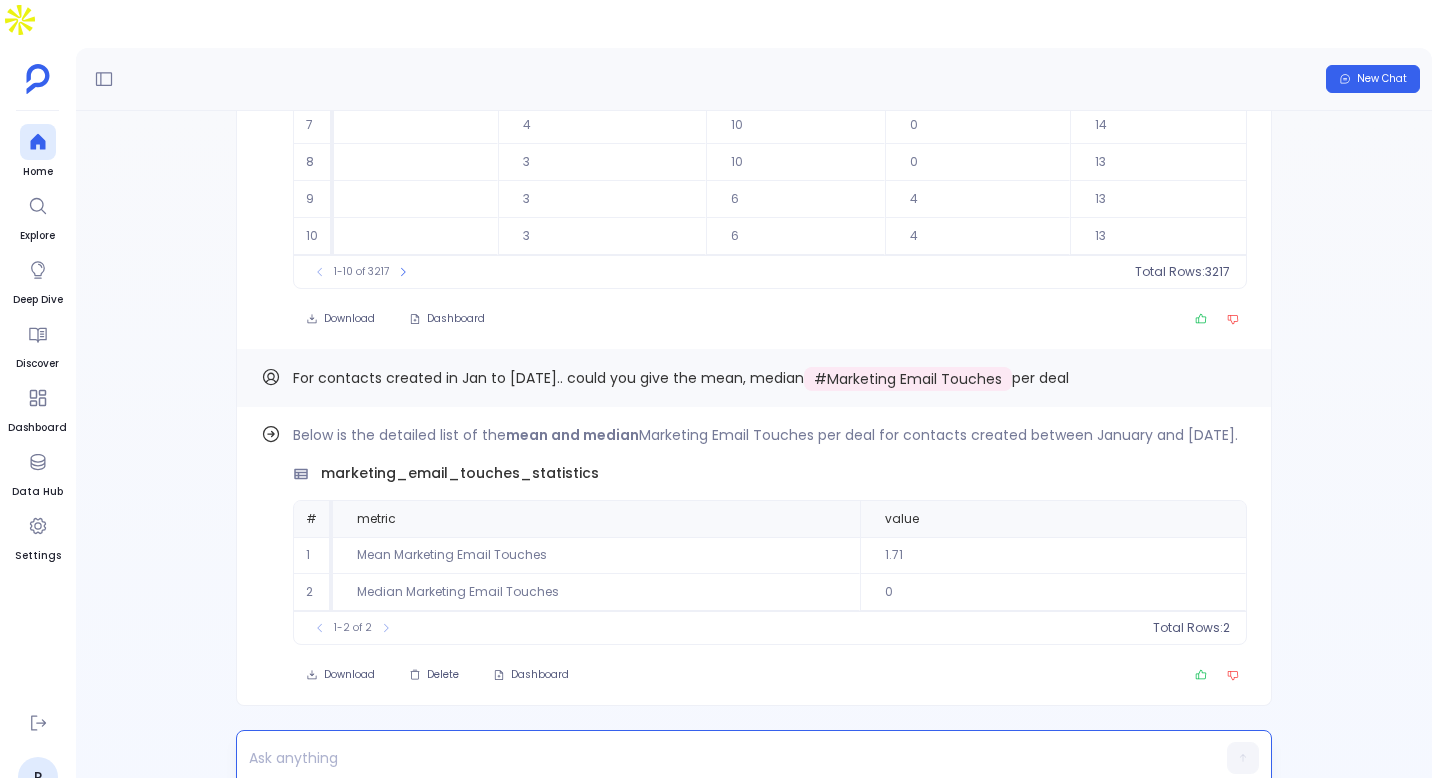 type 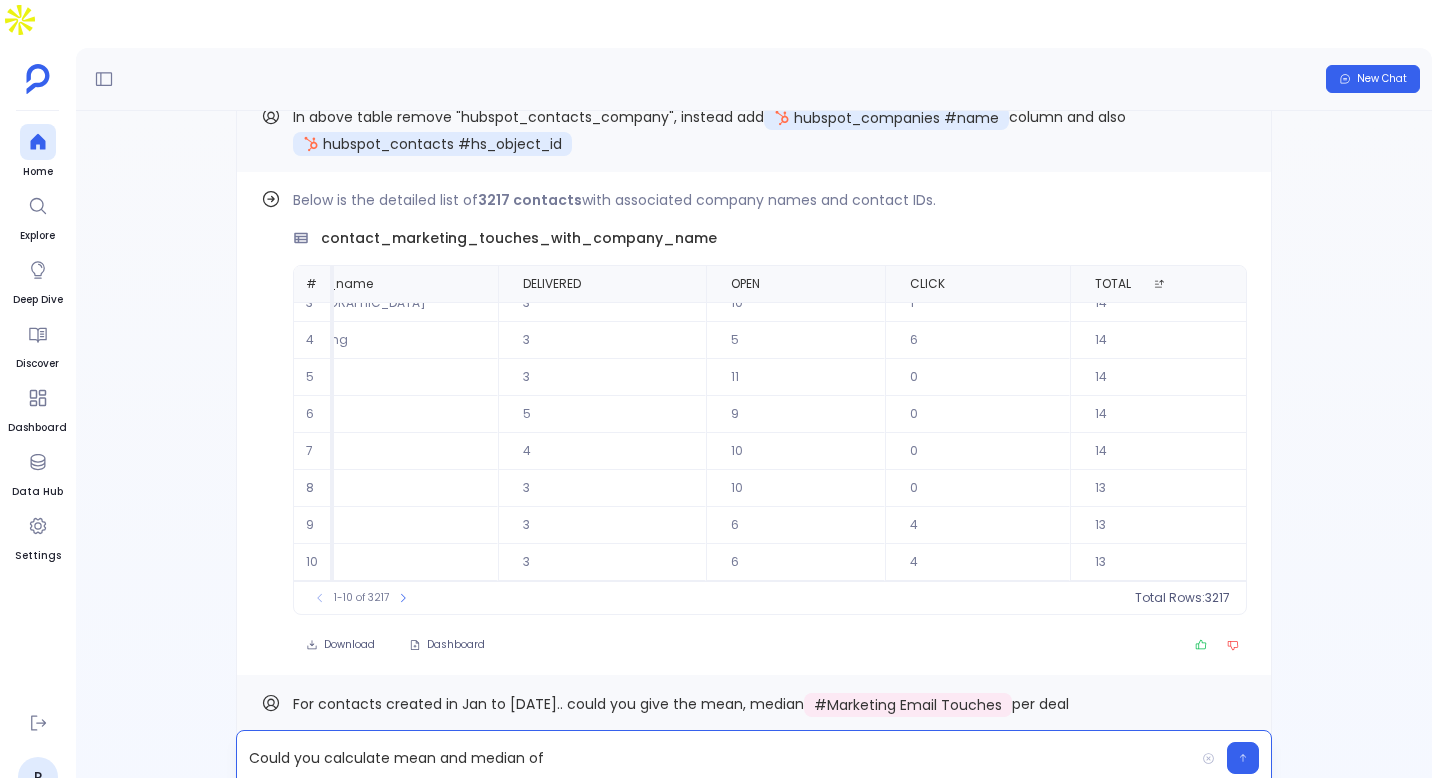 scroll, scrollTop: -472, scrollLeft: 0, axis: vertical 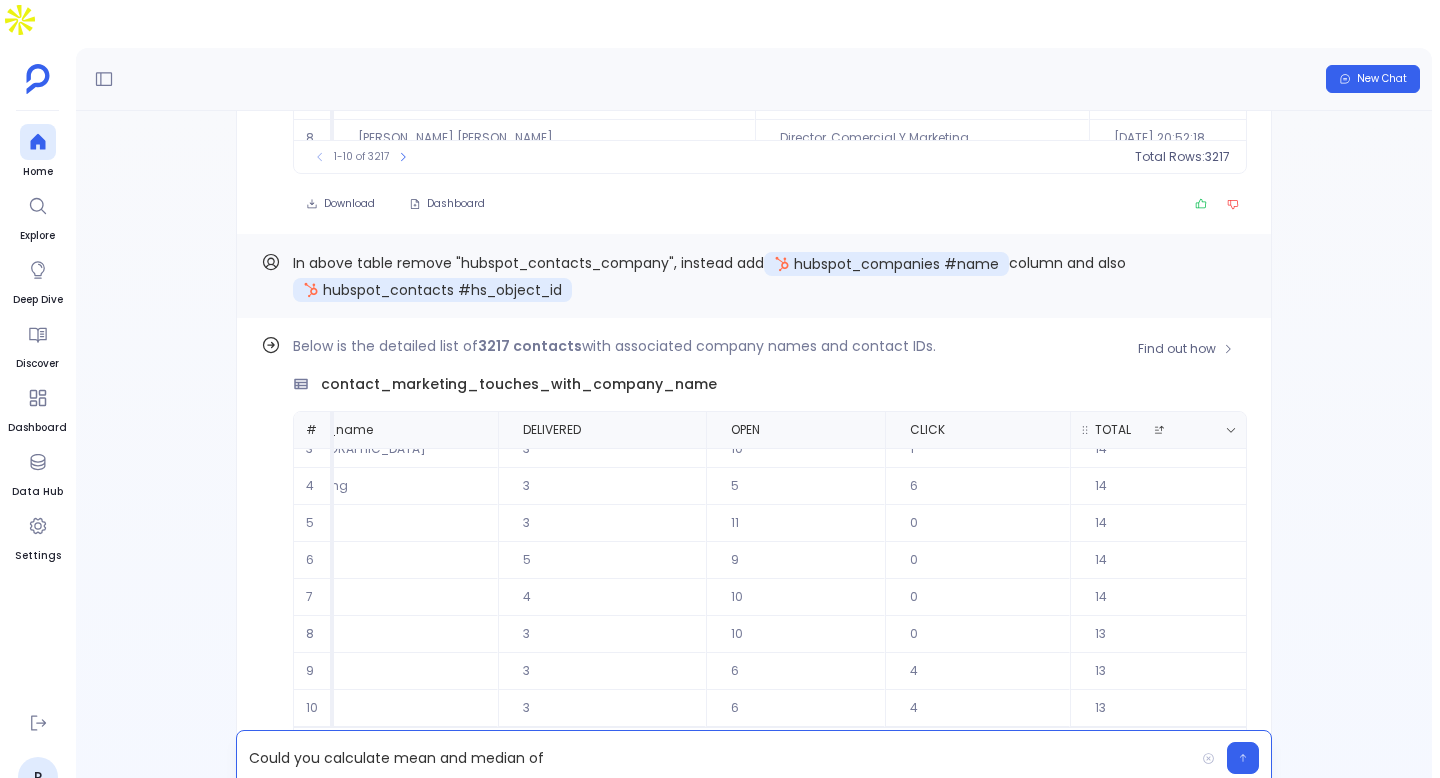 click on "TOTAL" at bounding box center [1113, 430] 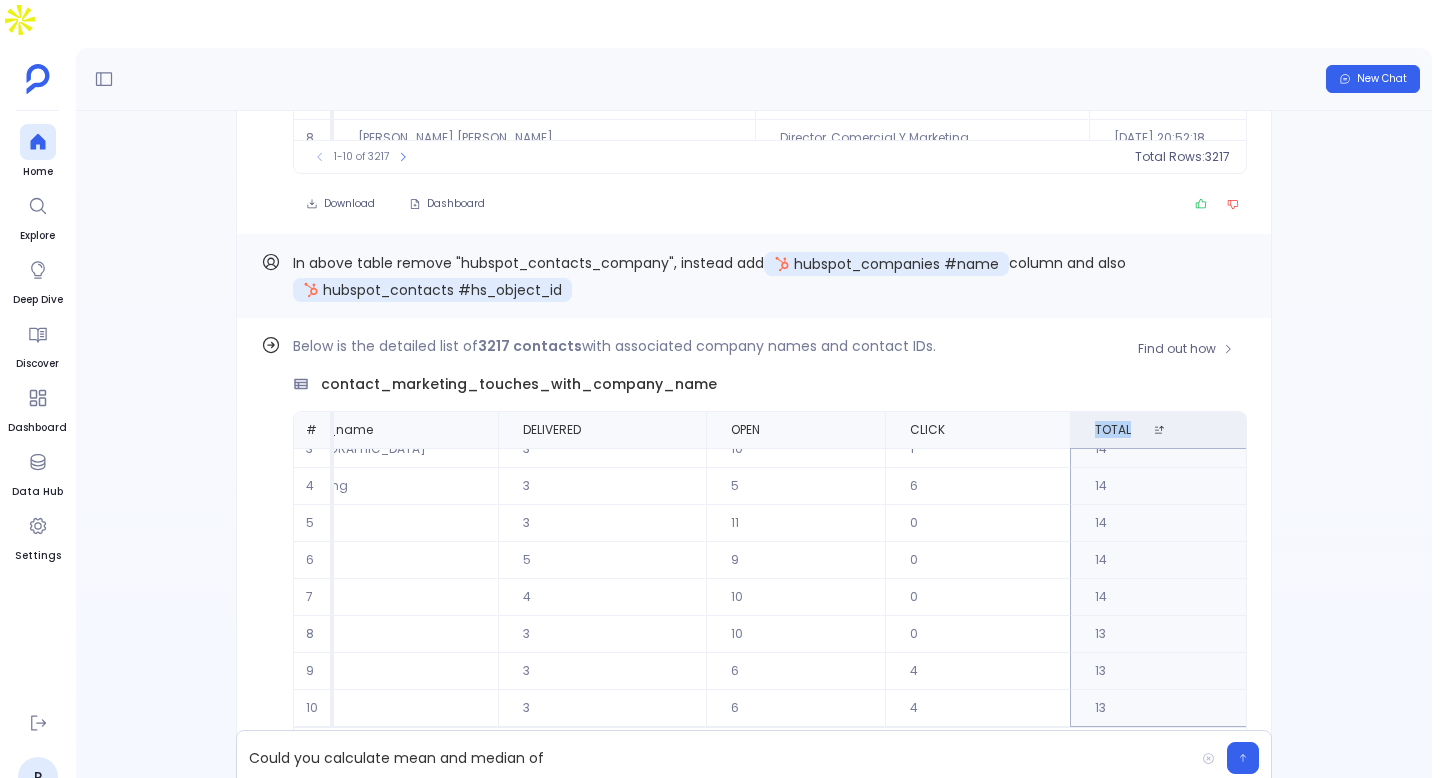 copy on "TOTAL" 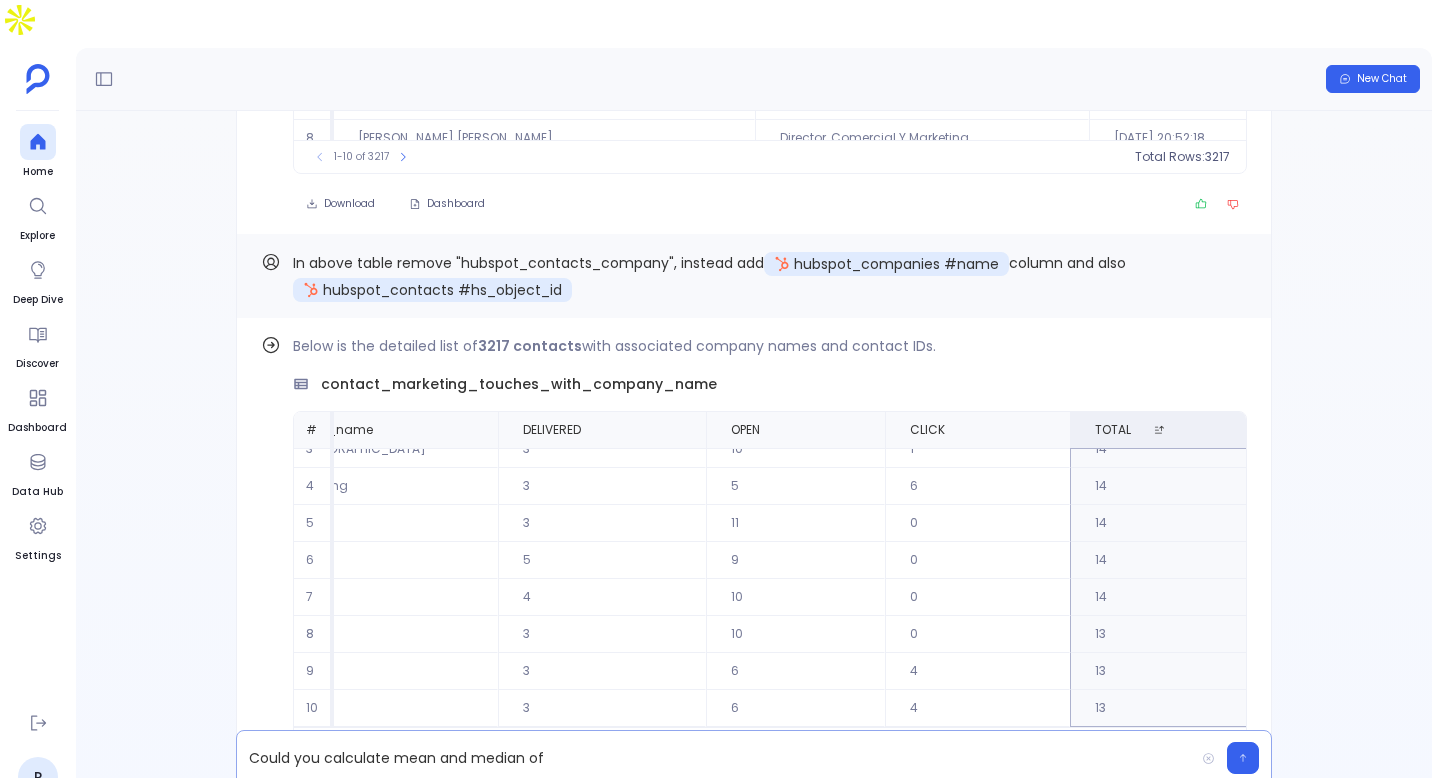 click on "Could you calculate mean and median of" at bounding box center [715, 758] 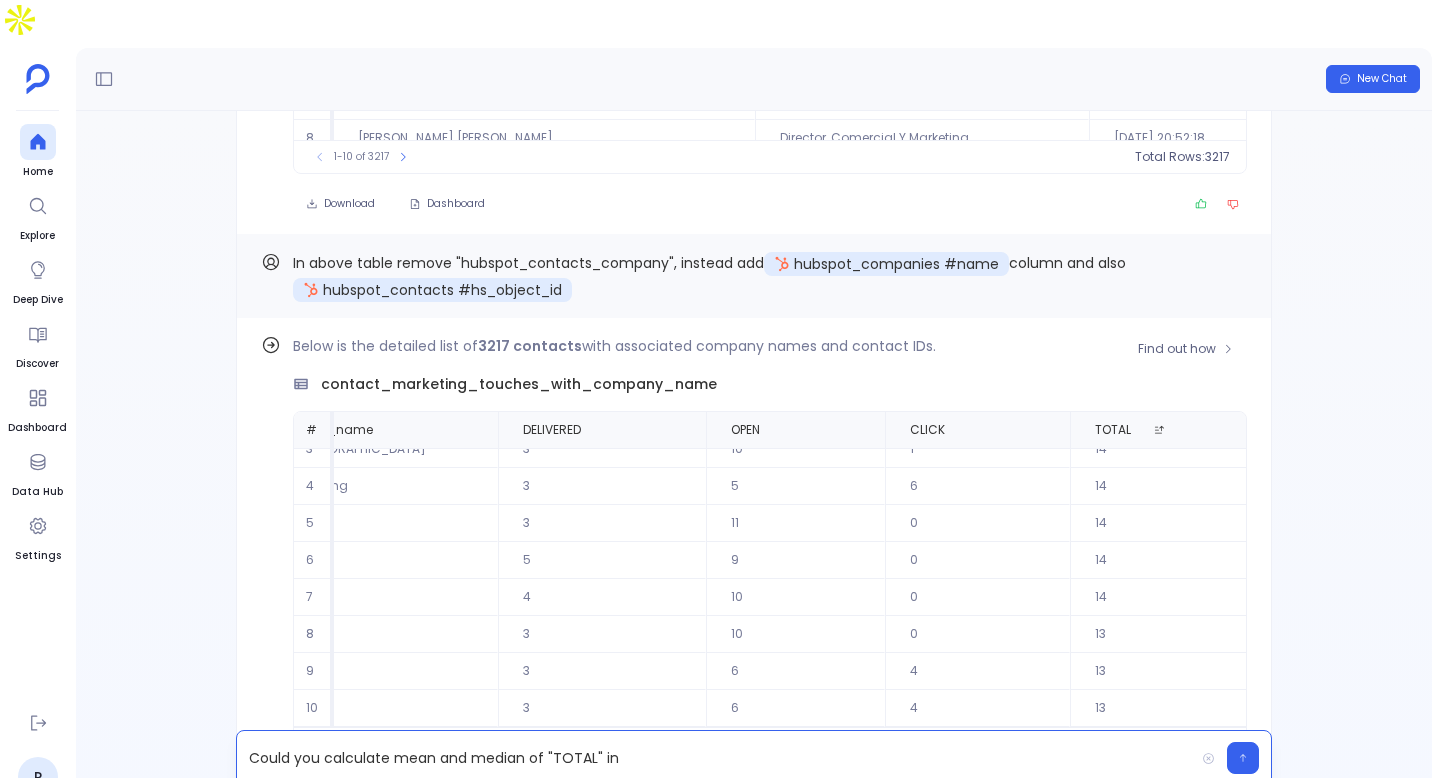 click on "contact_marketing_touches_with_company_name" at bounding box center [519, 384] 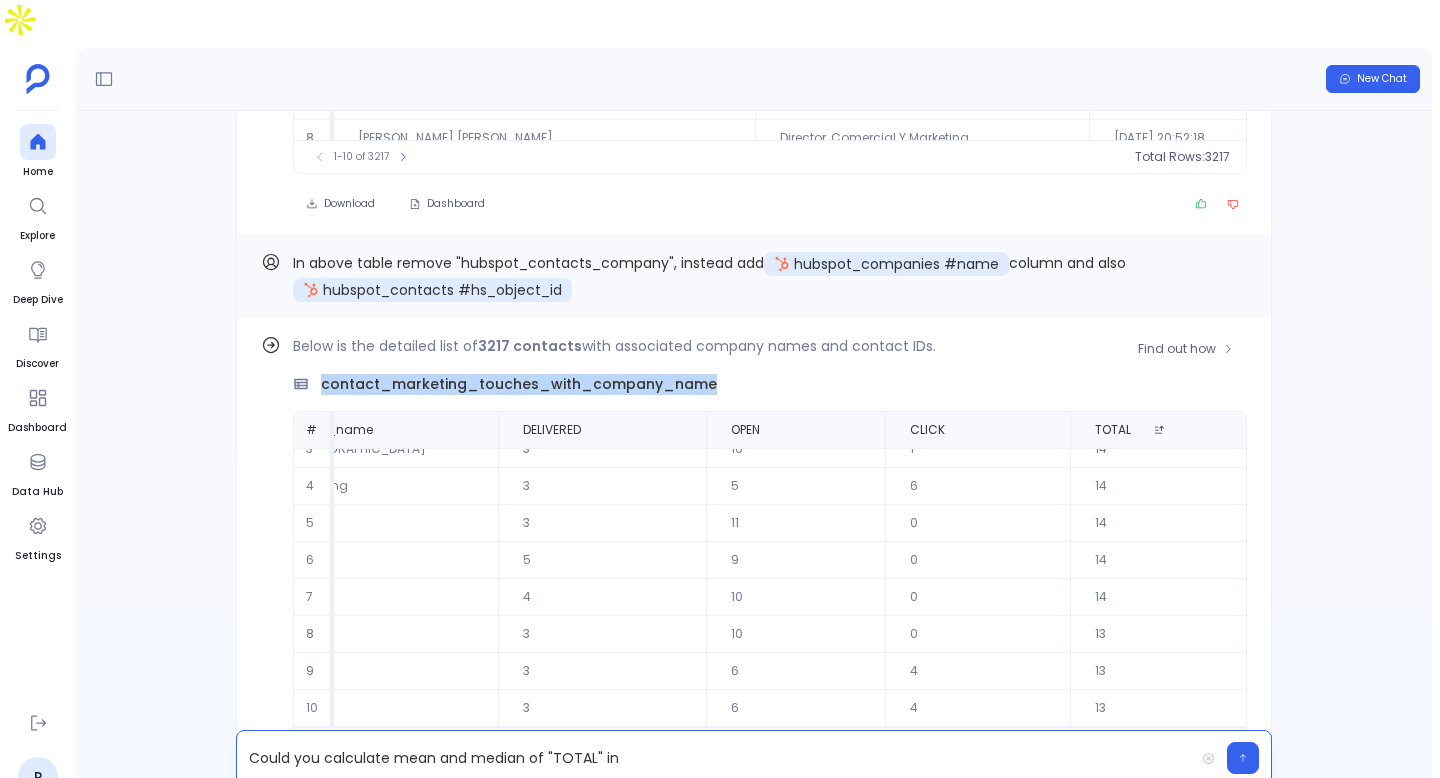 click on "contact_marketing_touches_with_company_name" at bounding box center (519, 384) 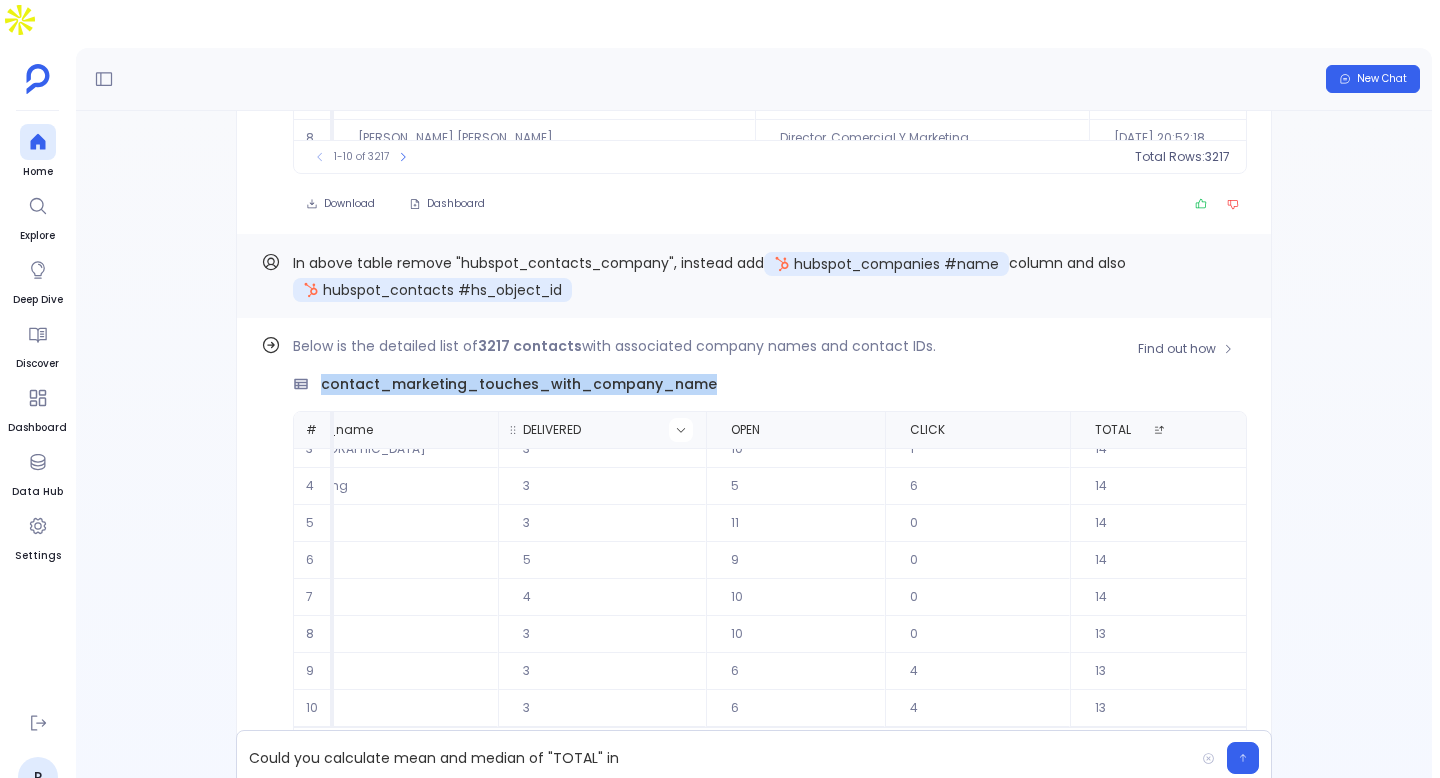 copy on "contact_marketing_touches_with_company_name" 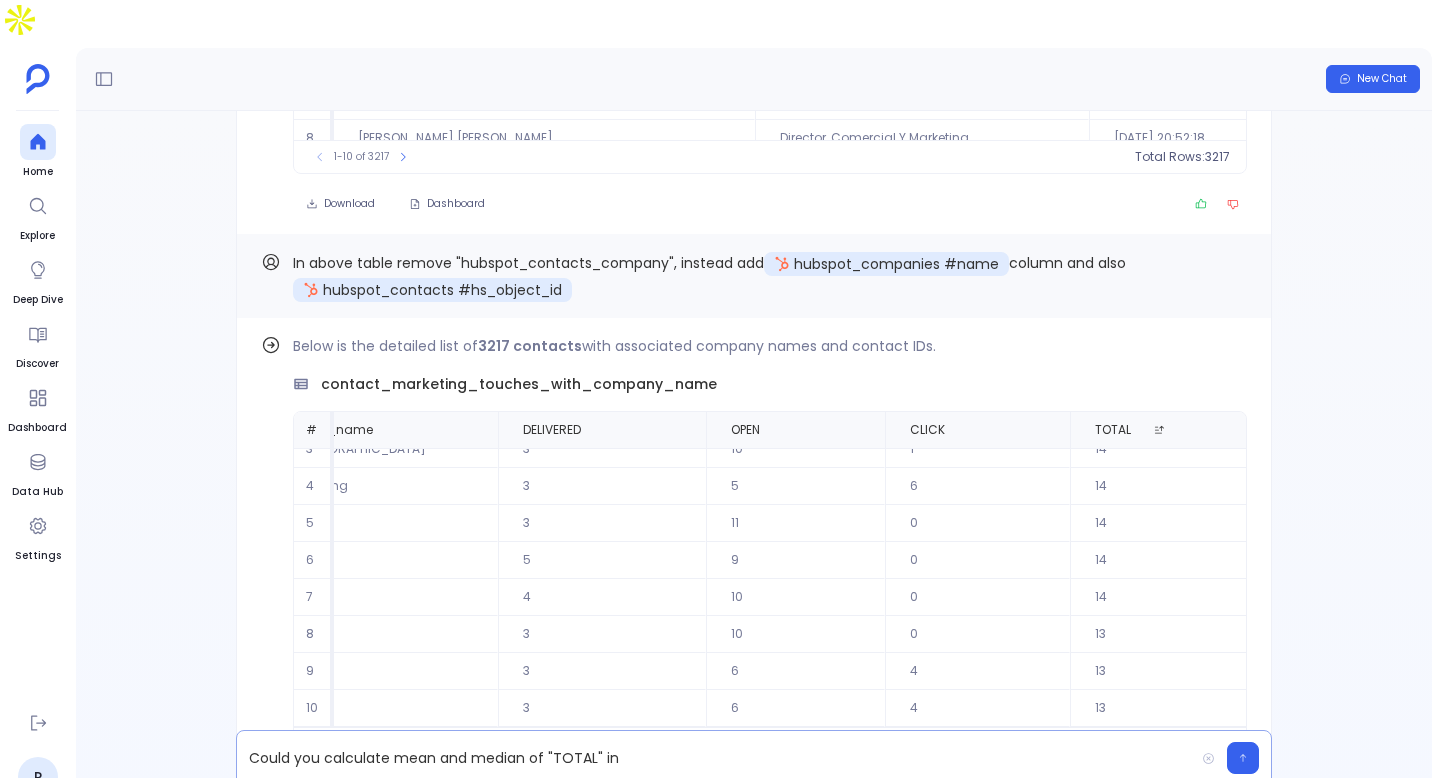 click on "Could you calculate mean and median of "TOTAL" in" at bounding box center [715, 758] 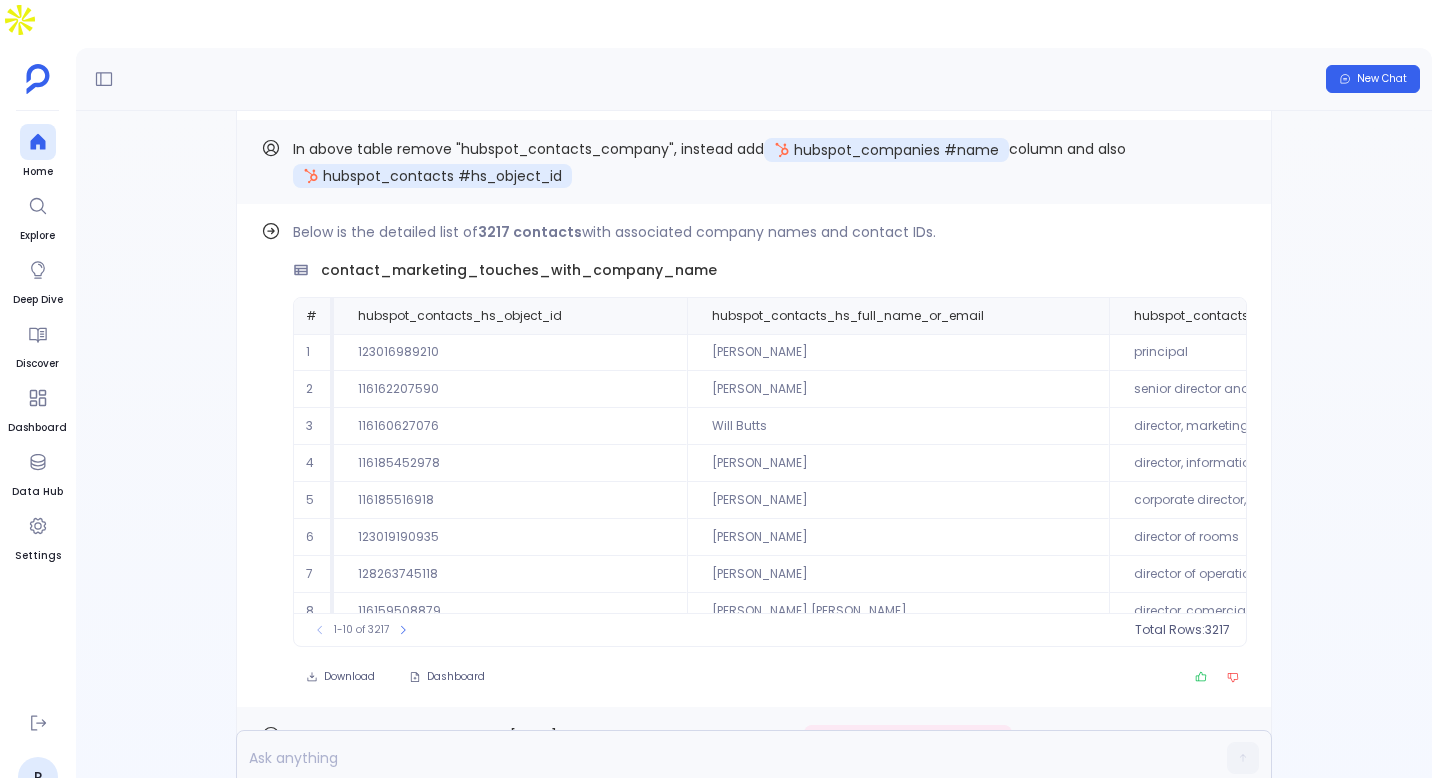 scroll, scrollTop: 0, scrollLeft: 0, axis: both 